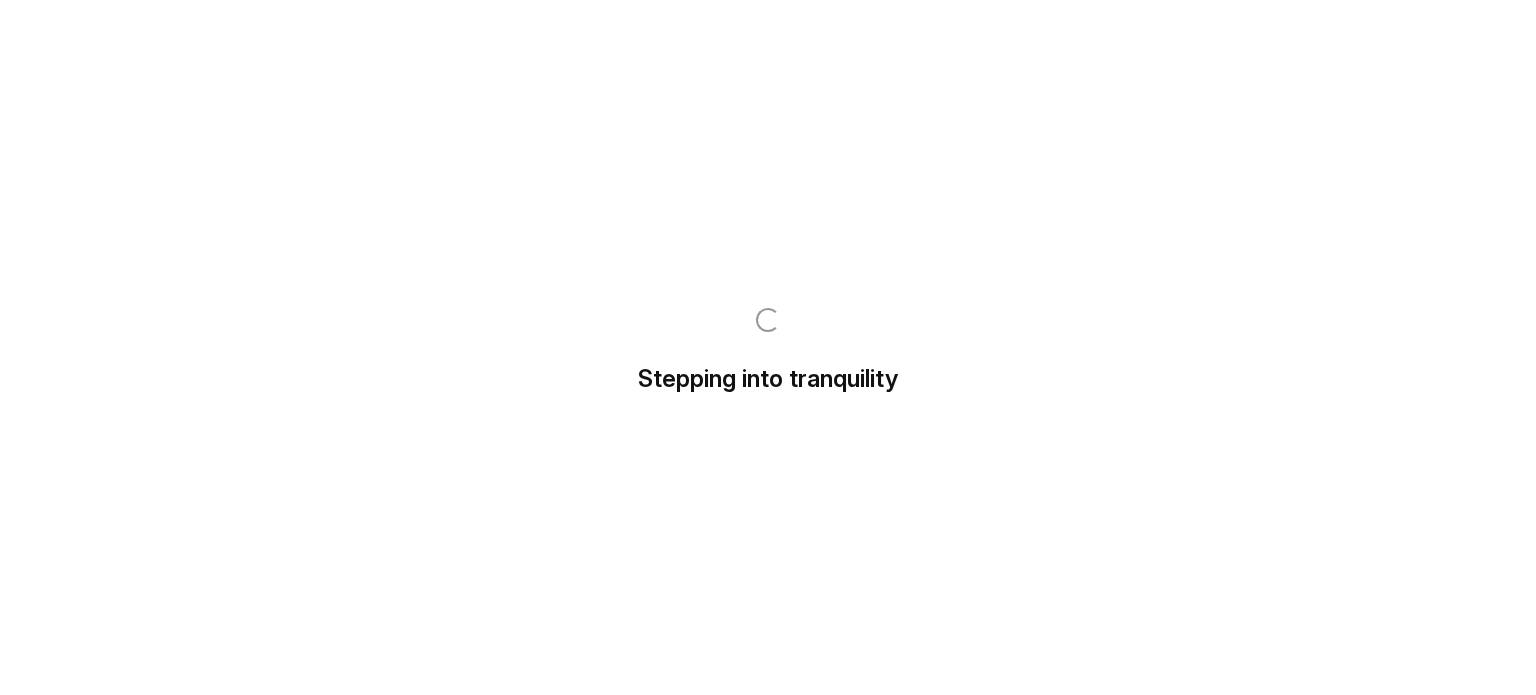scroll, scrollTop: 0, scrollLeft: 0, axis: both 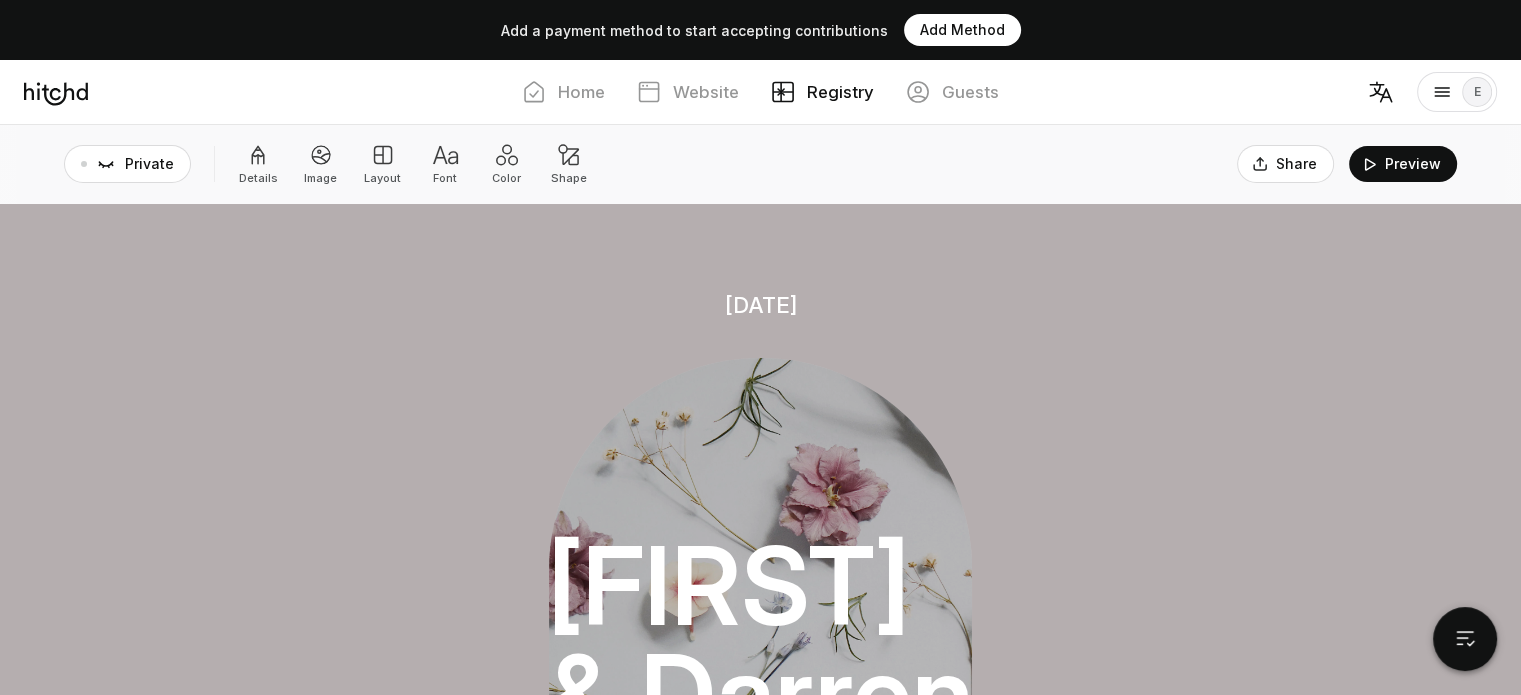 click at bounding box center (258, 155) 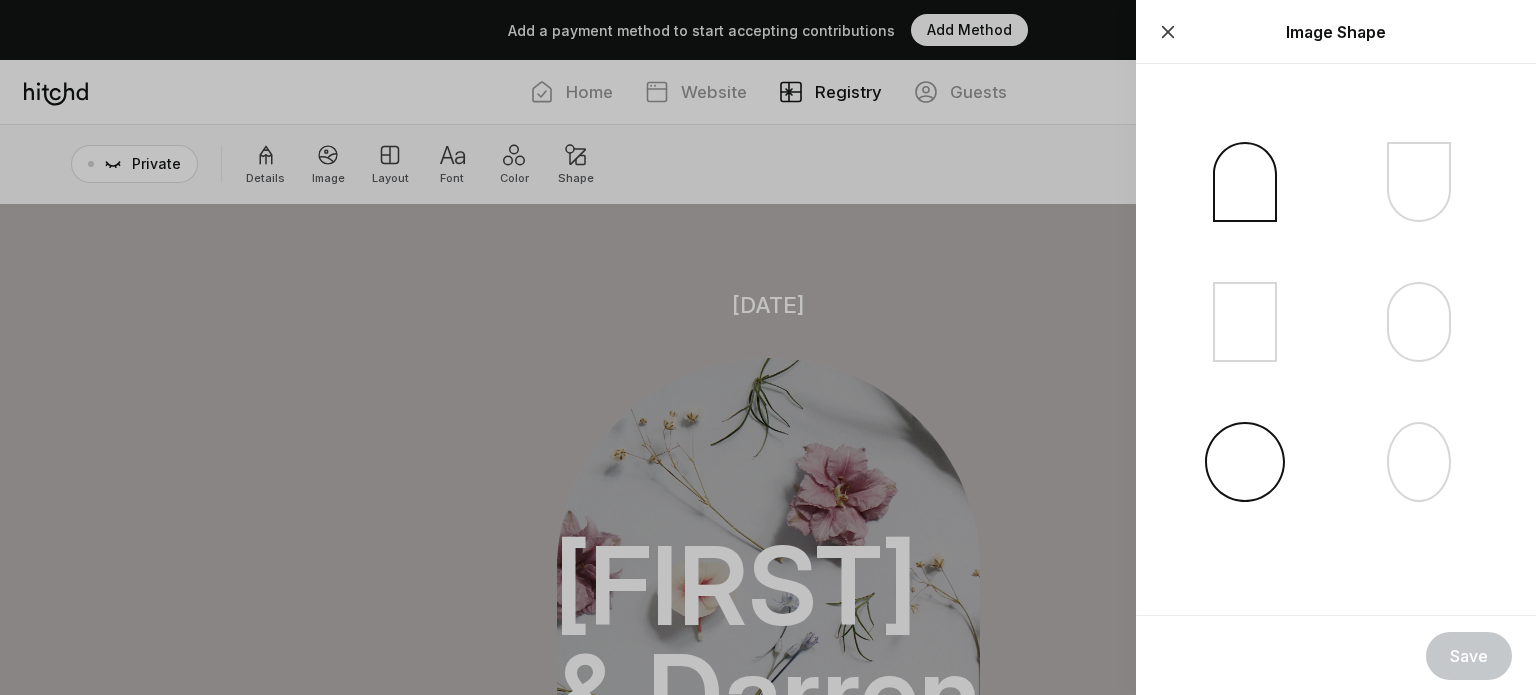 click at bounding box center [1245, 182] 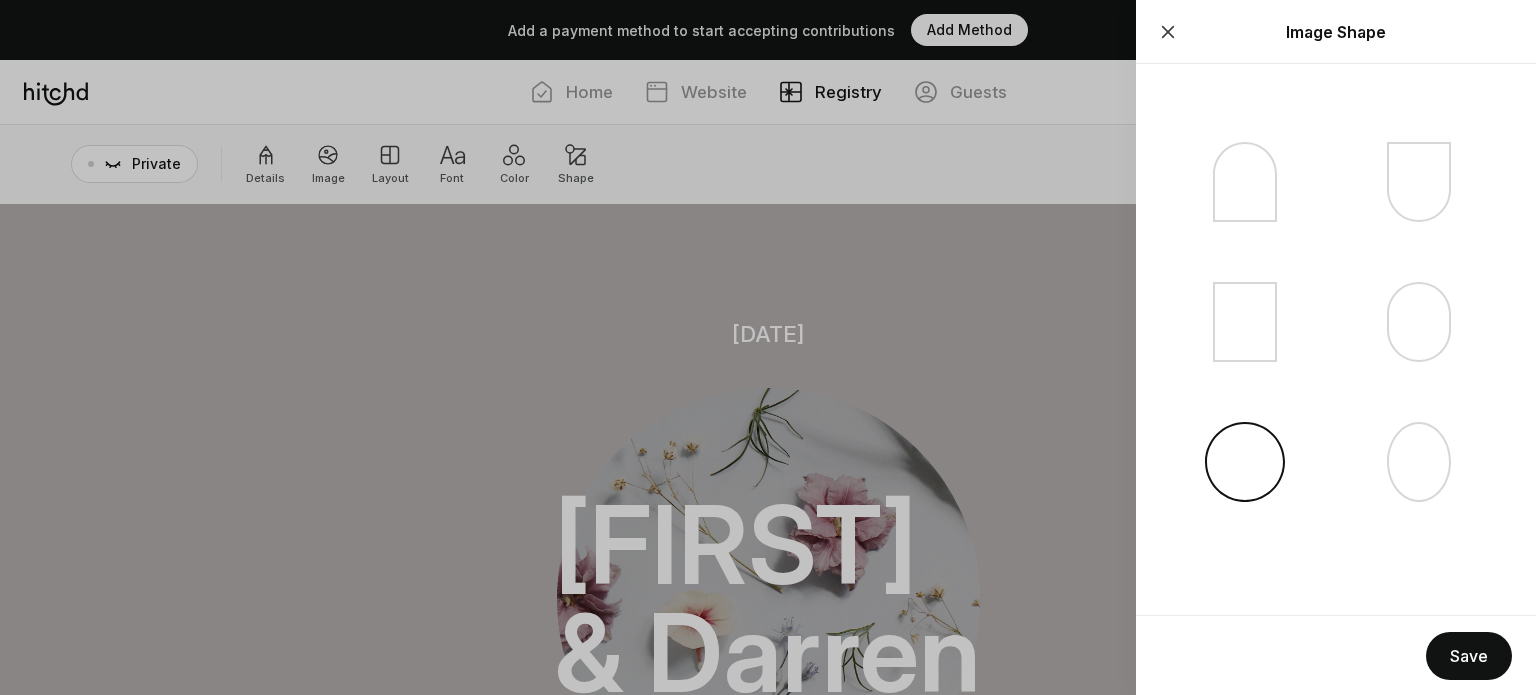 click on "Save" at bounding box center [1469, 656] 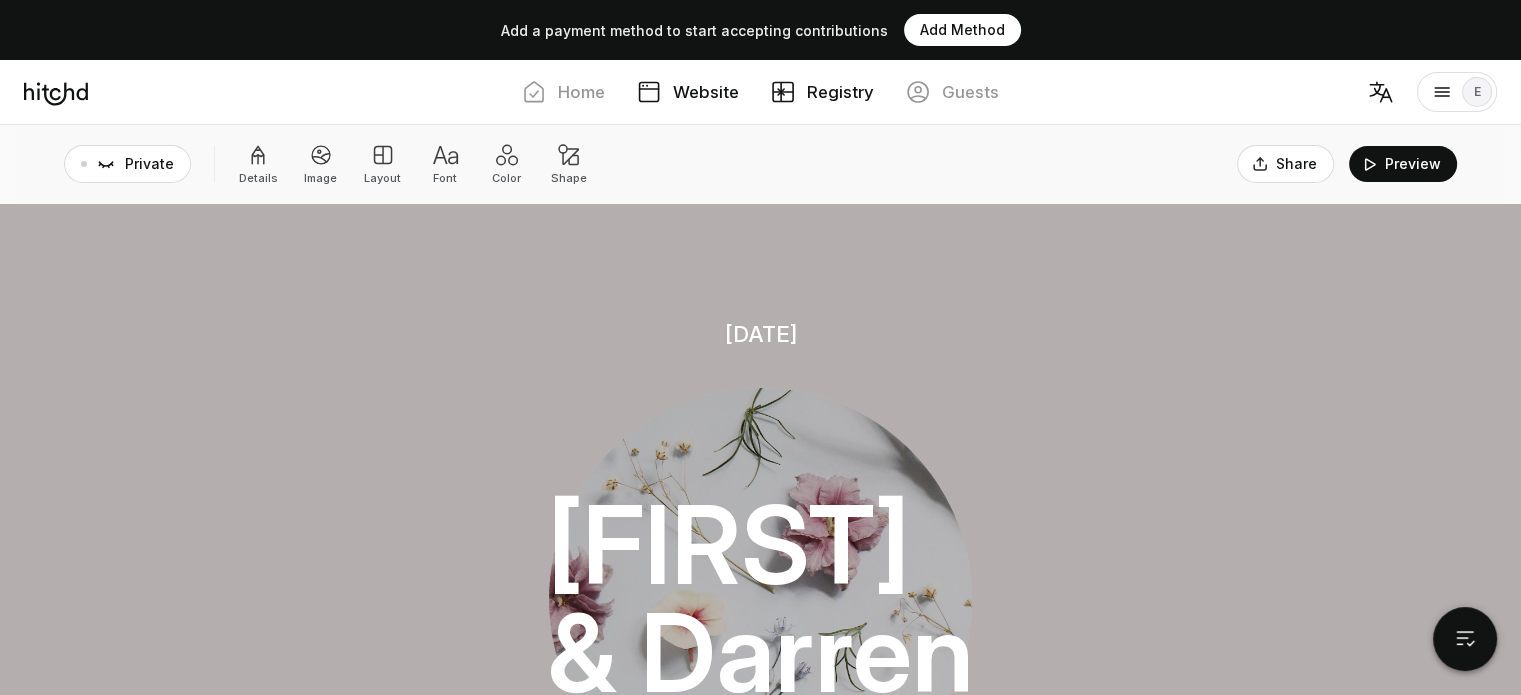 click on "Website" at bounding box center (706, 92) 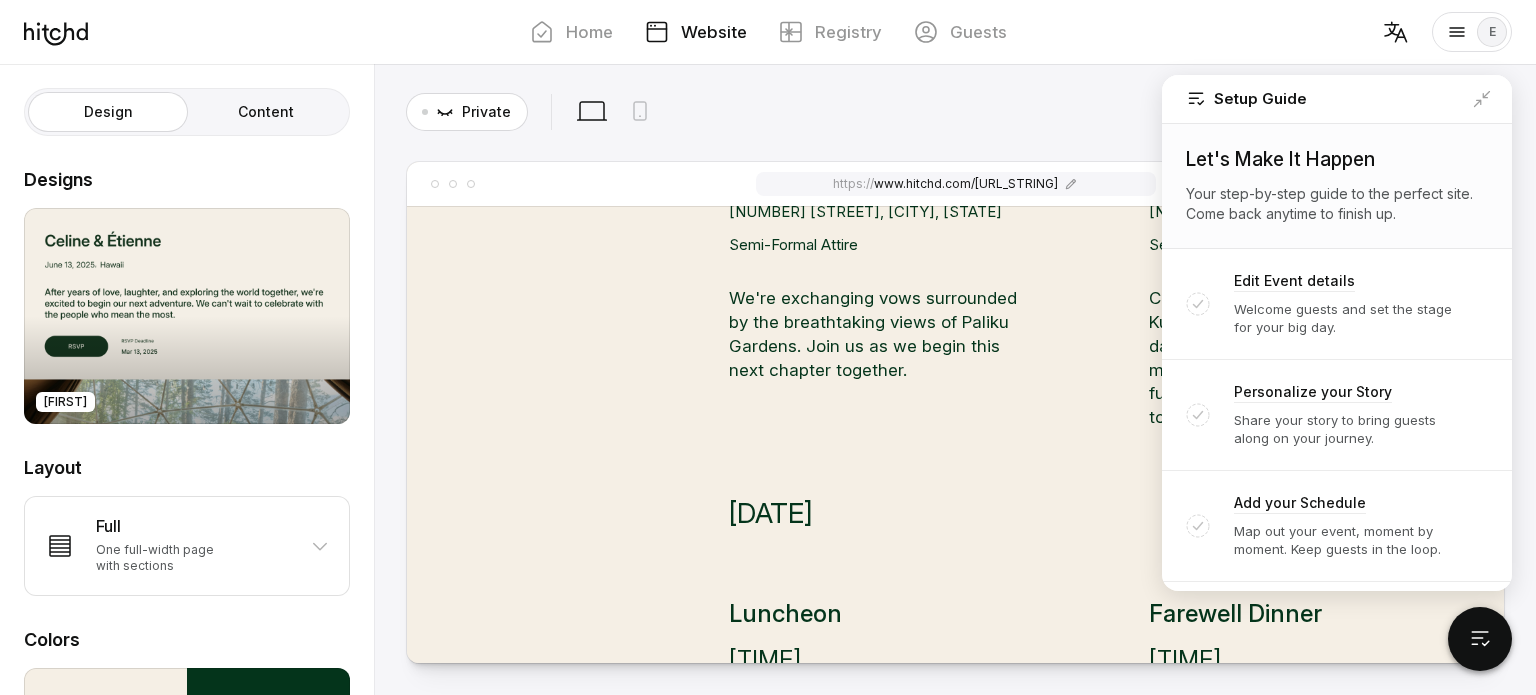 scroll, scrollTop: 3056, scrollLeft: 0, axis: vertical 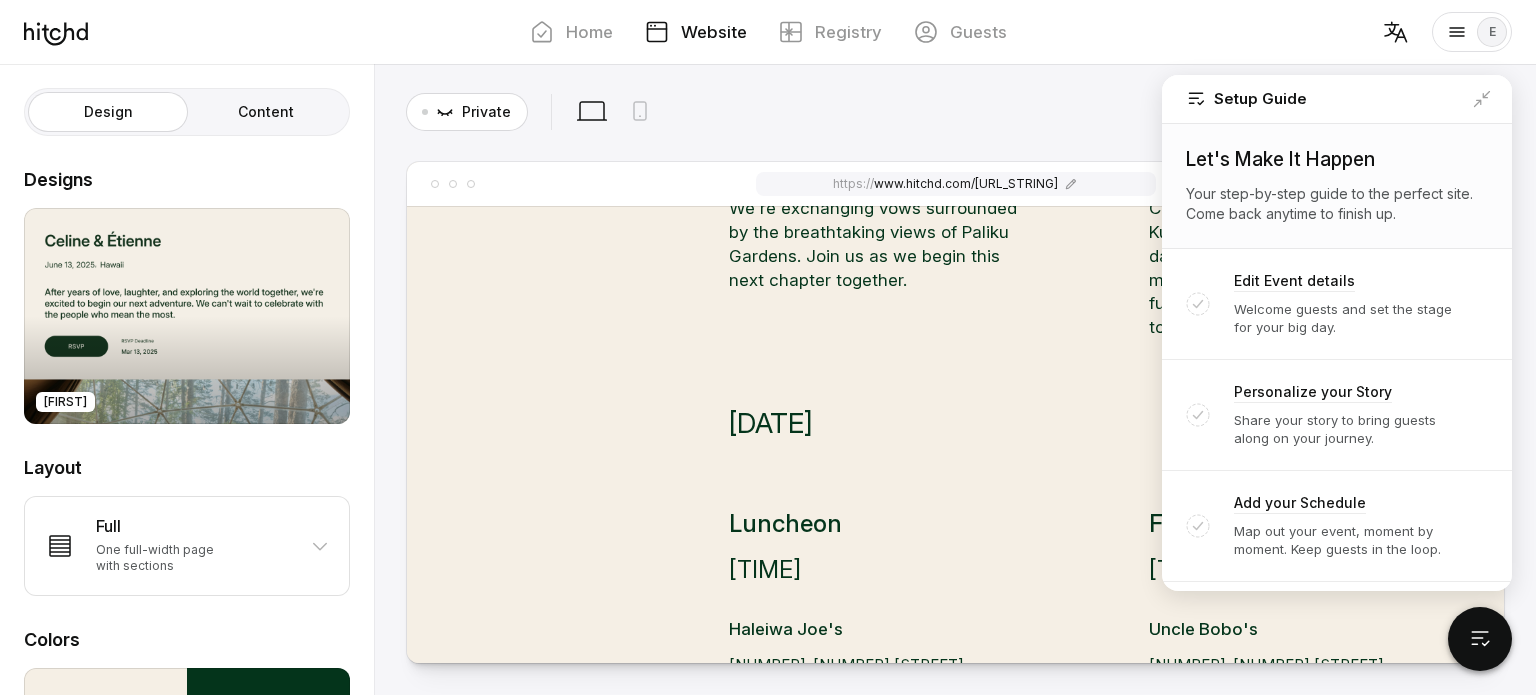 click on "Private
Only visible to you
Desktop View
Mobile View
Share
Preview" at bounding box center (955, 112) 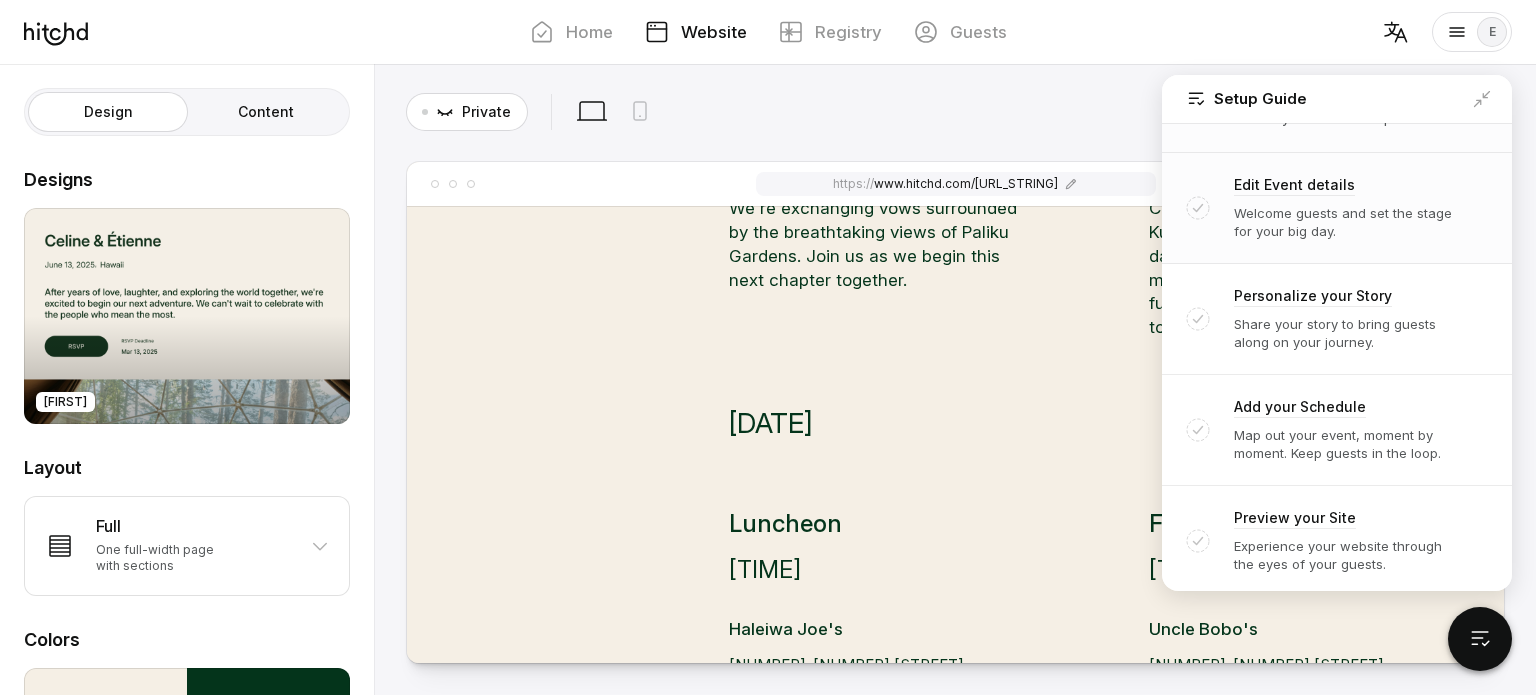 scroll, scrollTop: 0, scrollLeft: 0, axis: both 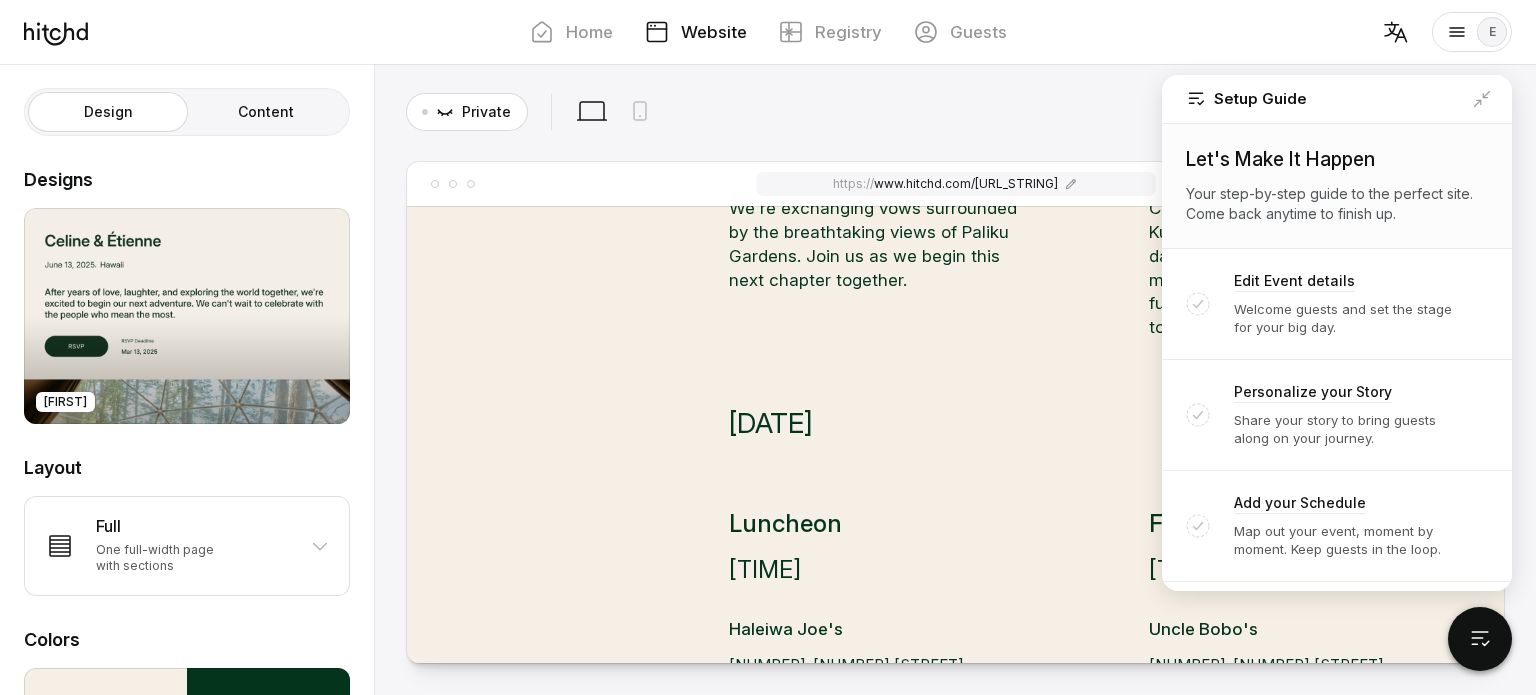 click on "Private
Only visible to you
Desktop View
Mobile View
Share
Preview" at bounding box center [955, 112] 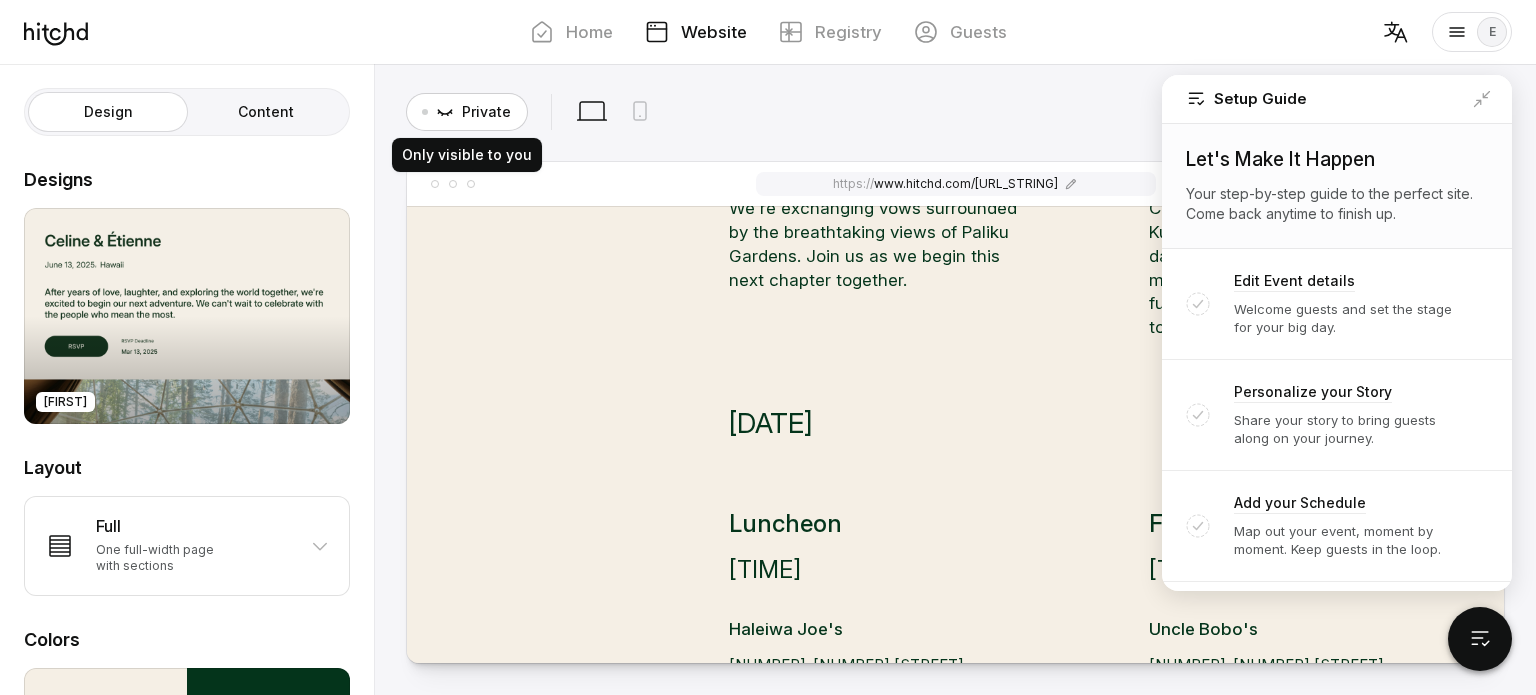 click on "Private" at bounding box center [486, 112] 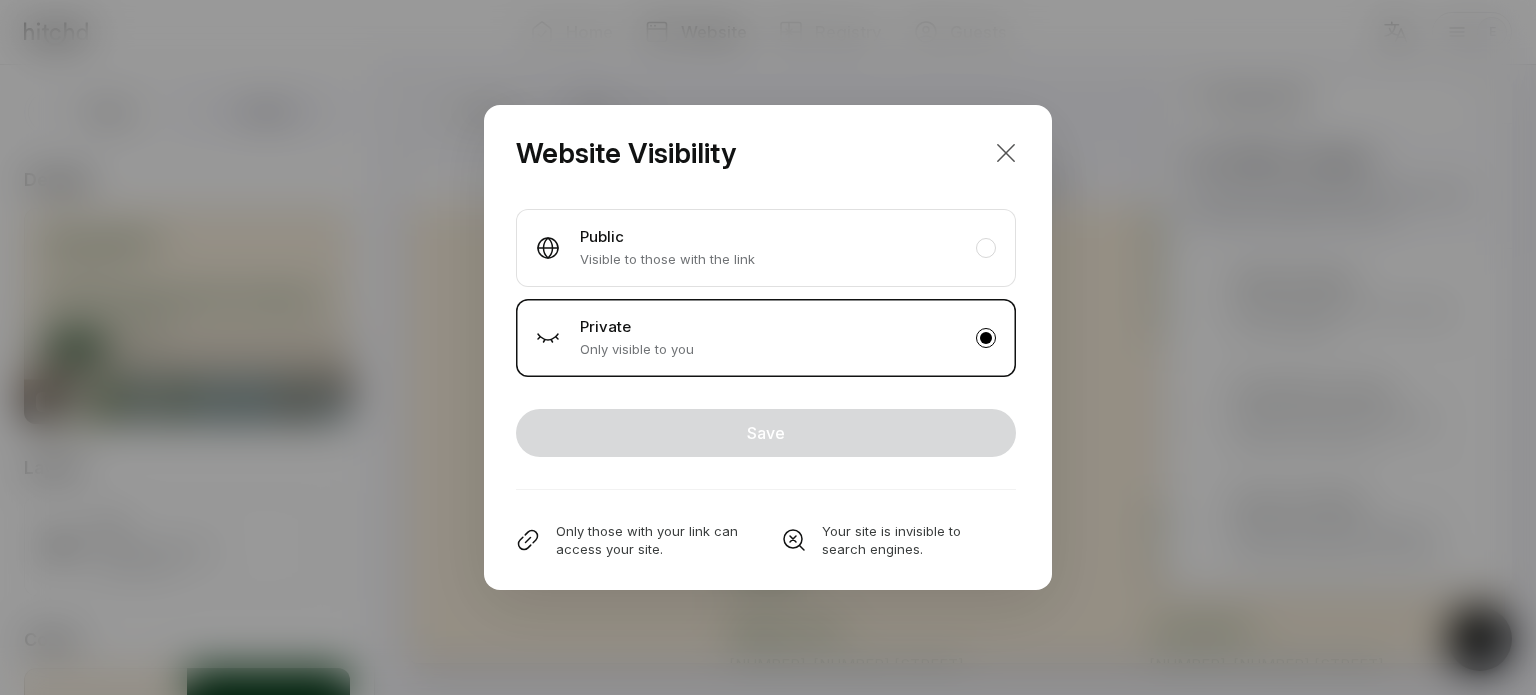 click at bounding box center (1006, 153) 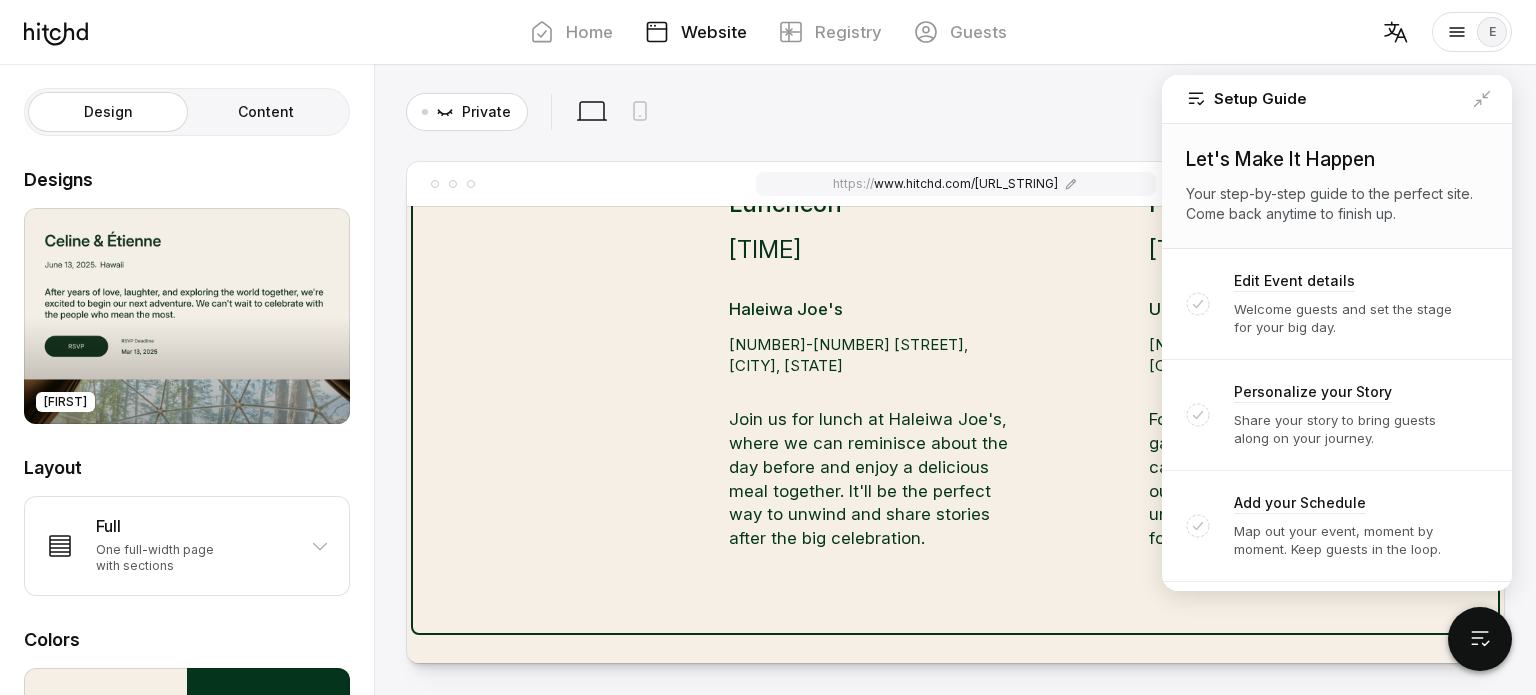 scroll, scrollTop: 3378, scrollLeft: 0, axis: vertical 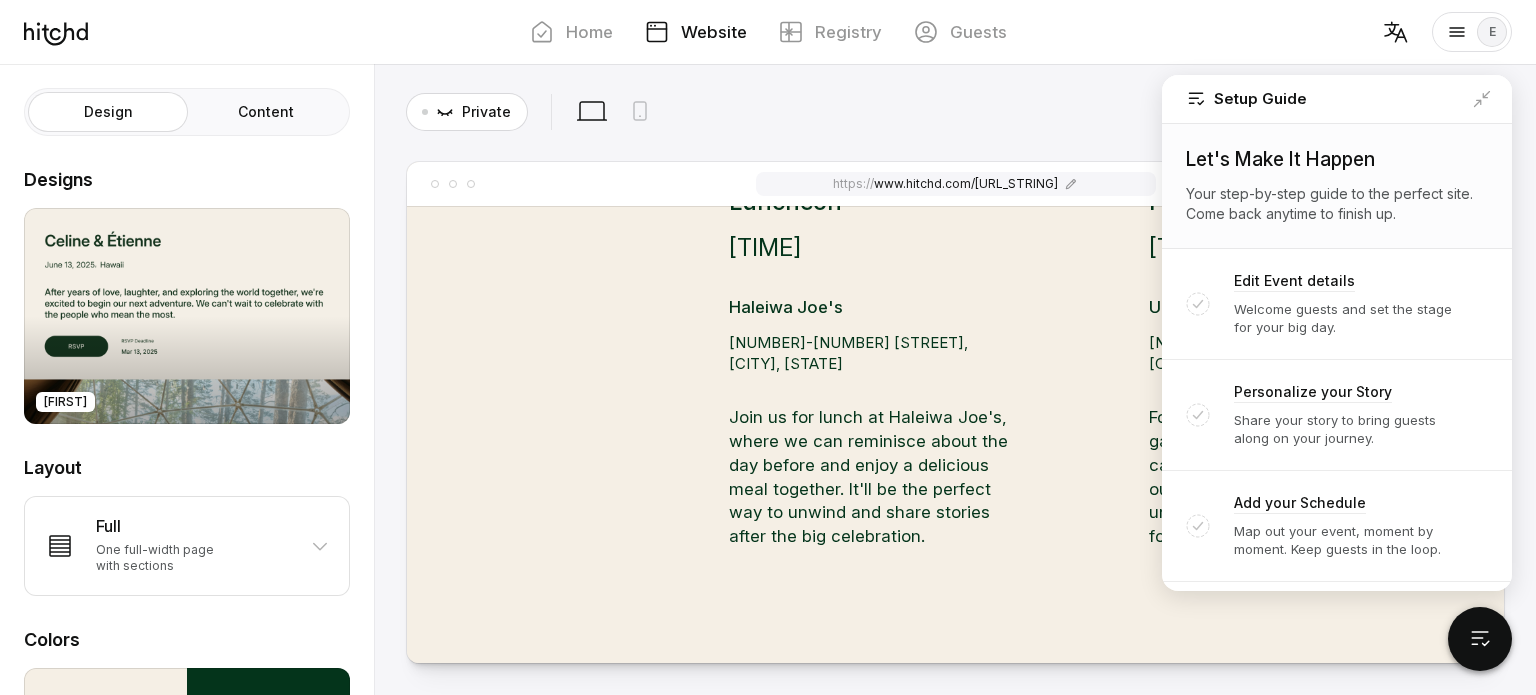 click on "Content" at bounding box center [266, 112] 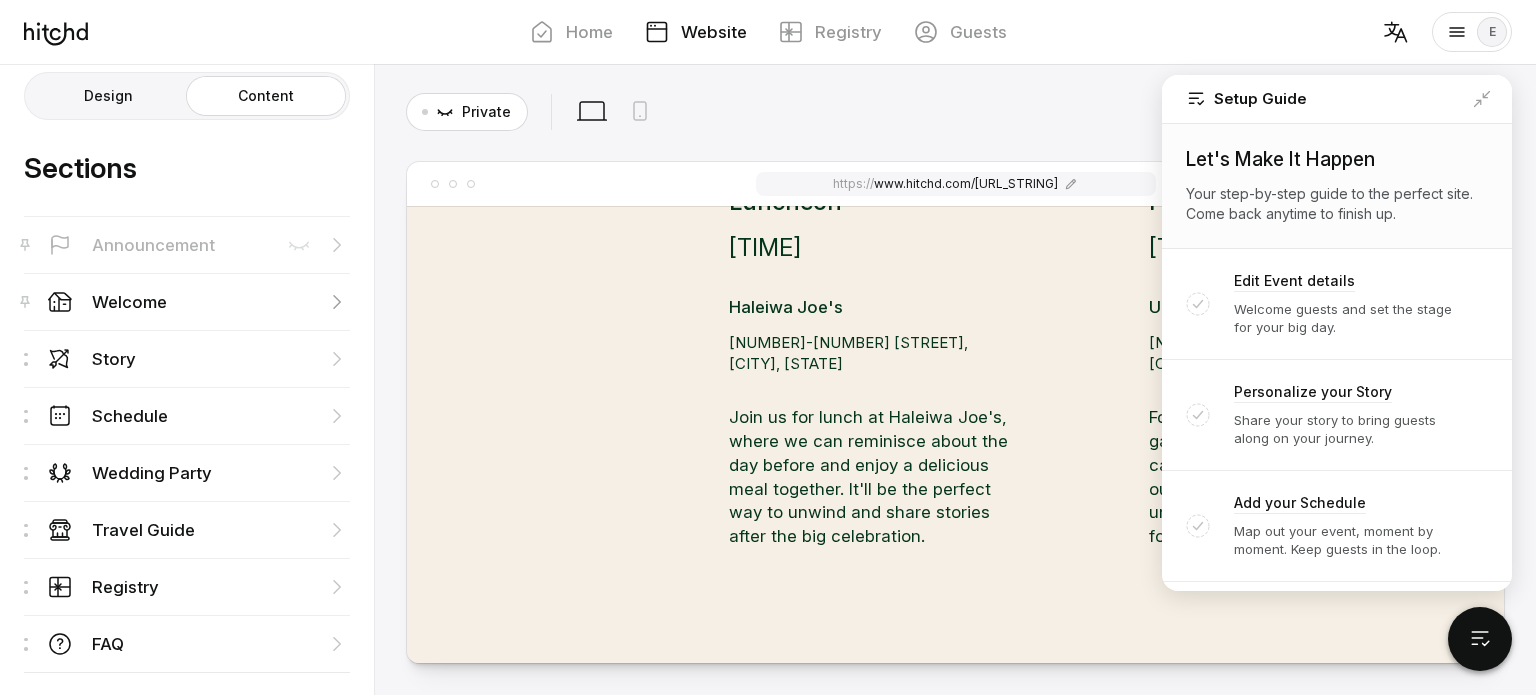 scroll, scrollTop: 15, scrollLeft: 0, axis: vertical 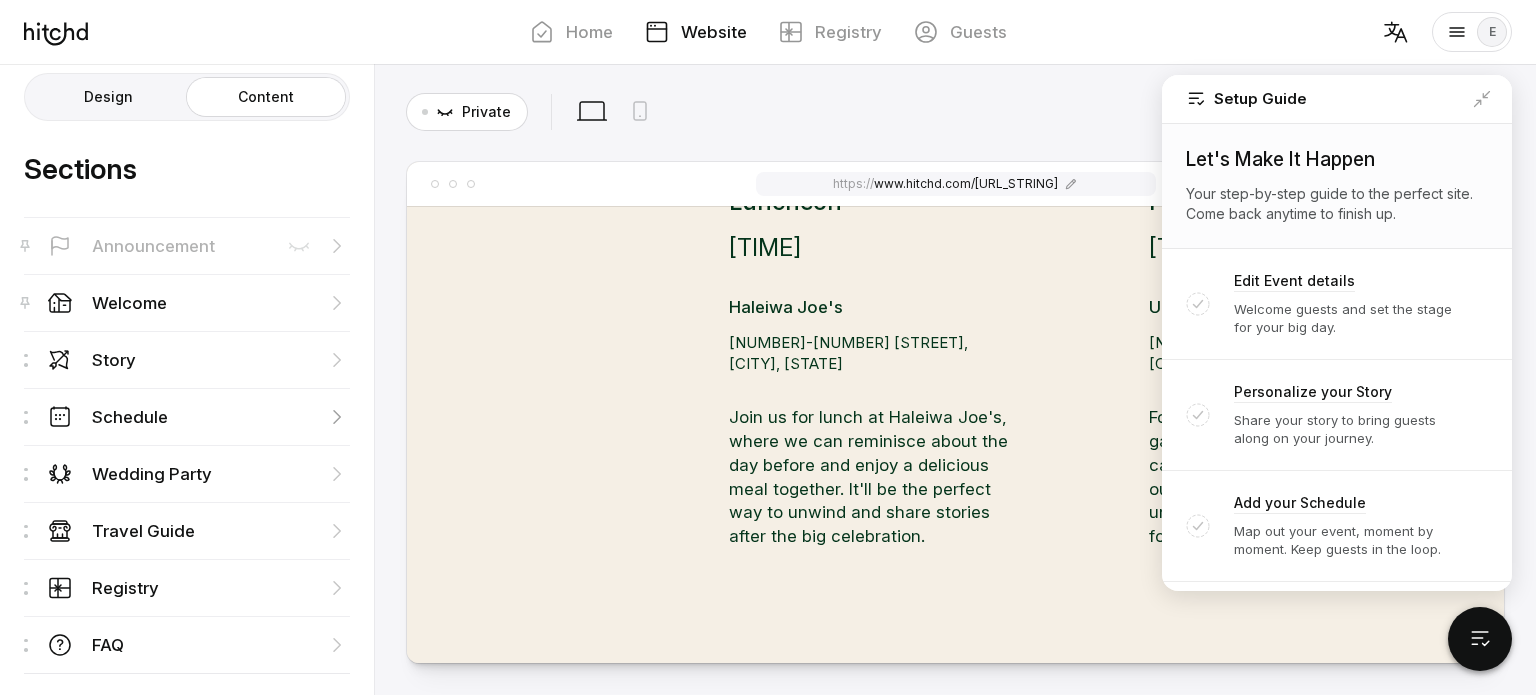 click on "Schedule" at bounding box center (187, 359) 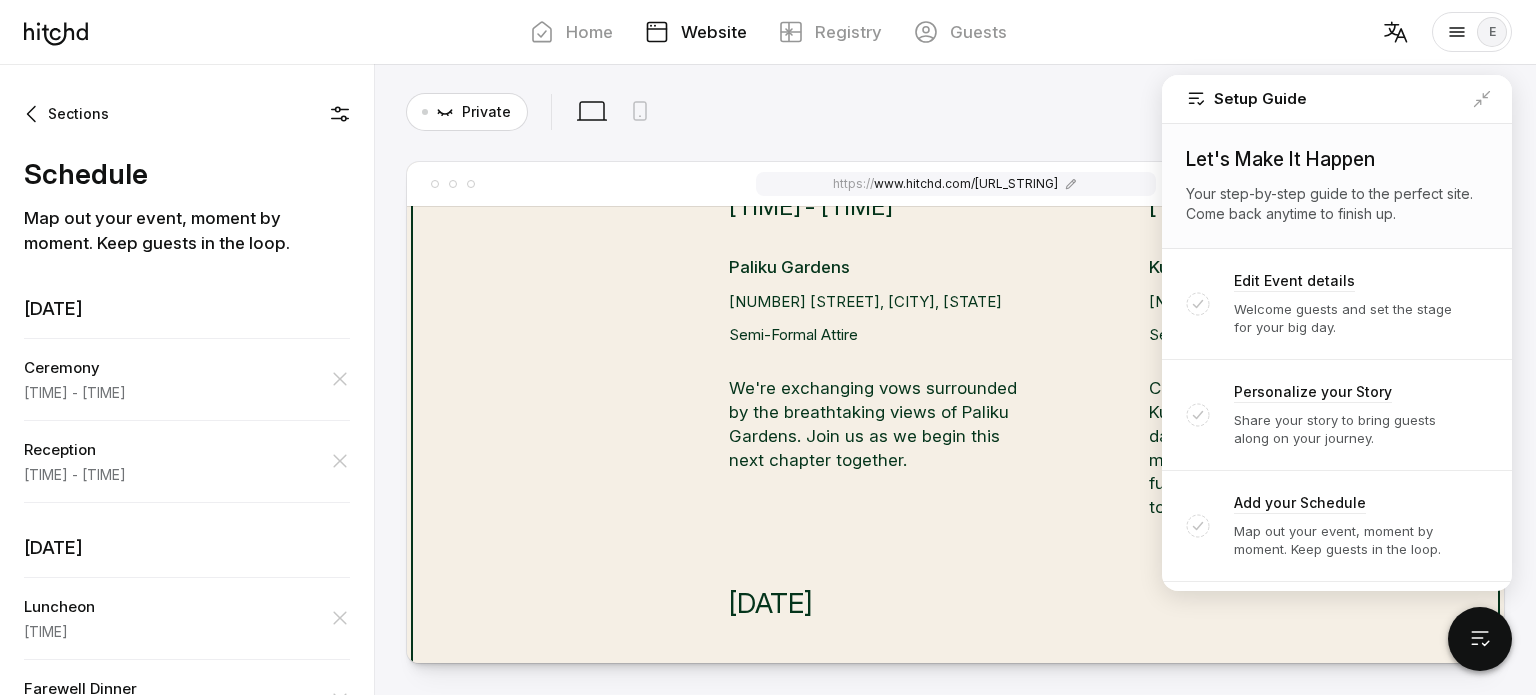 scroll, scrollTop: 3264, scrollLeft: 0, axis: vertical 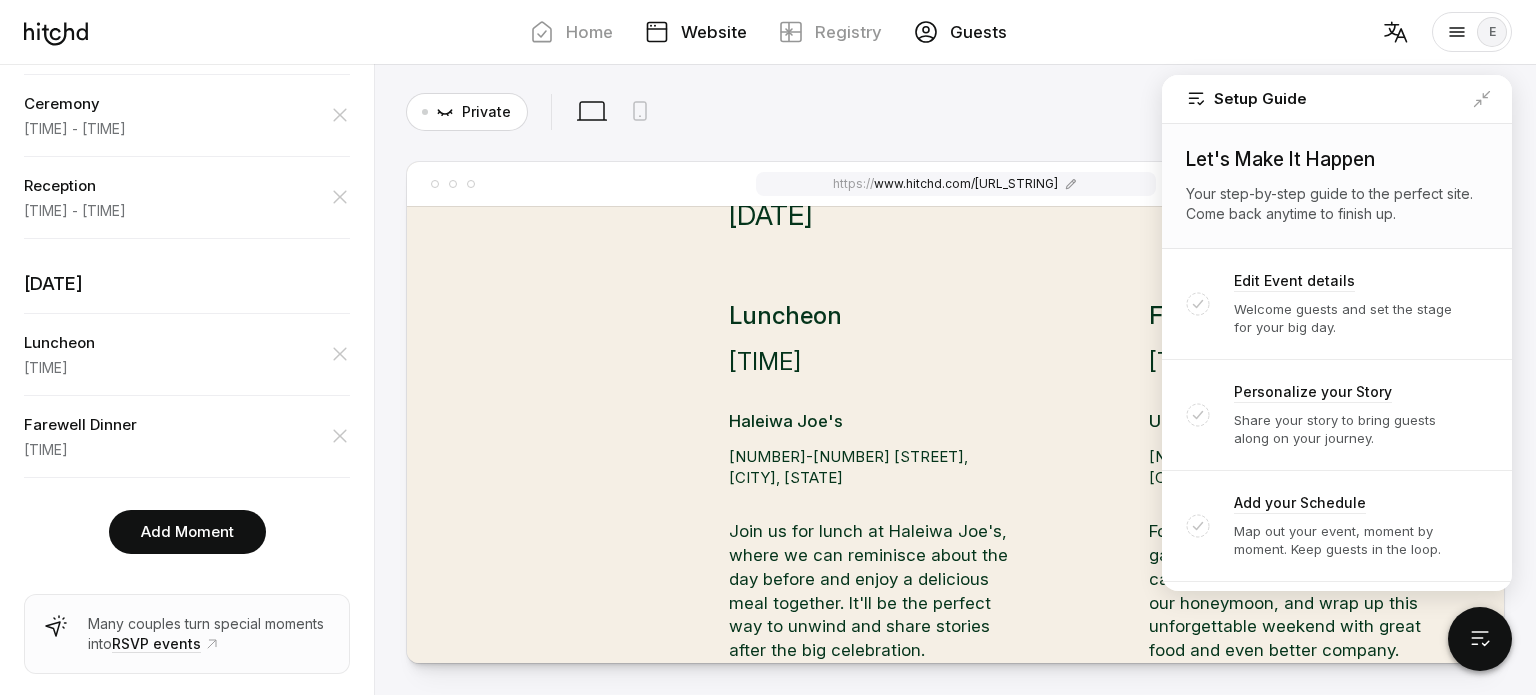 click on "Guests" at bounding box center [978, 32] 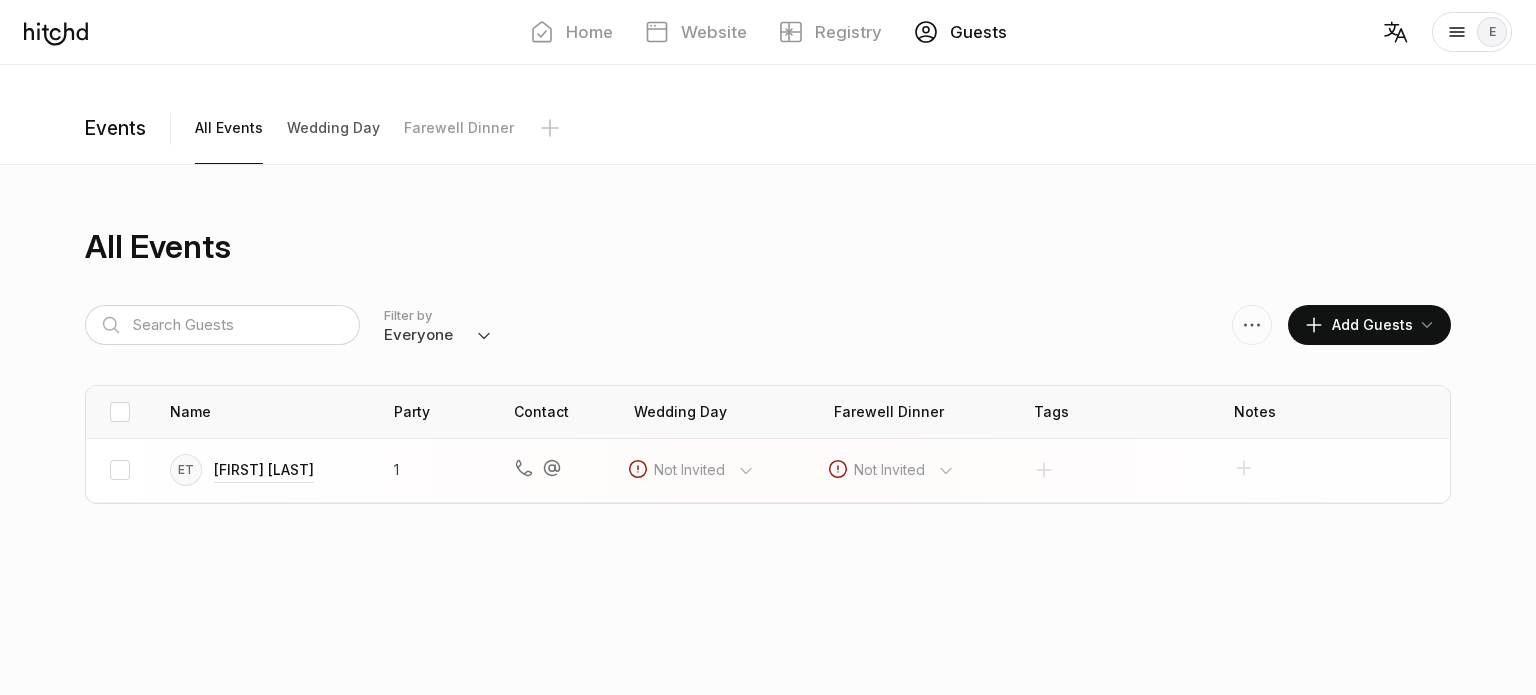 click on "Wedding Day" at bounding box center (229, 128) 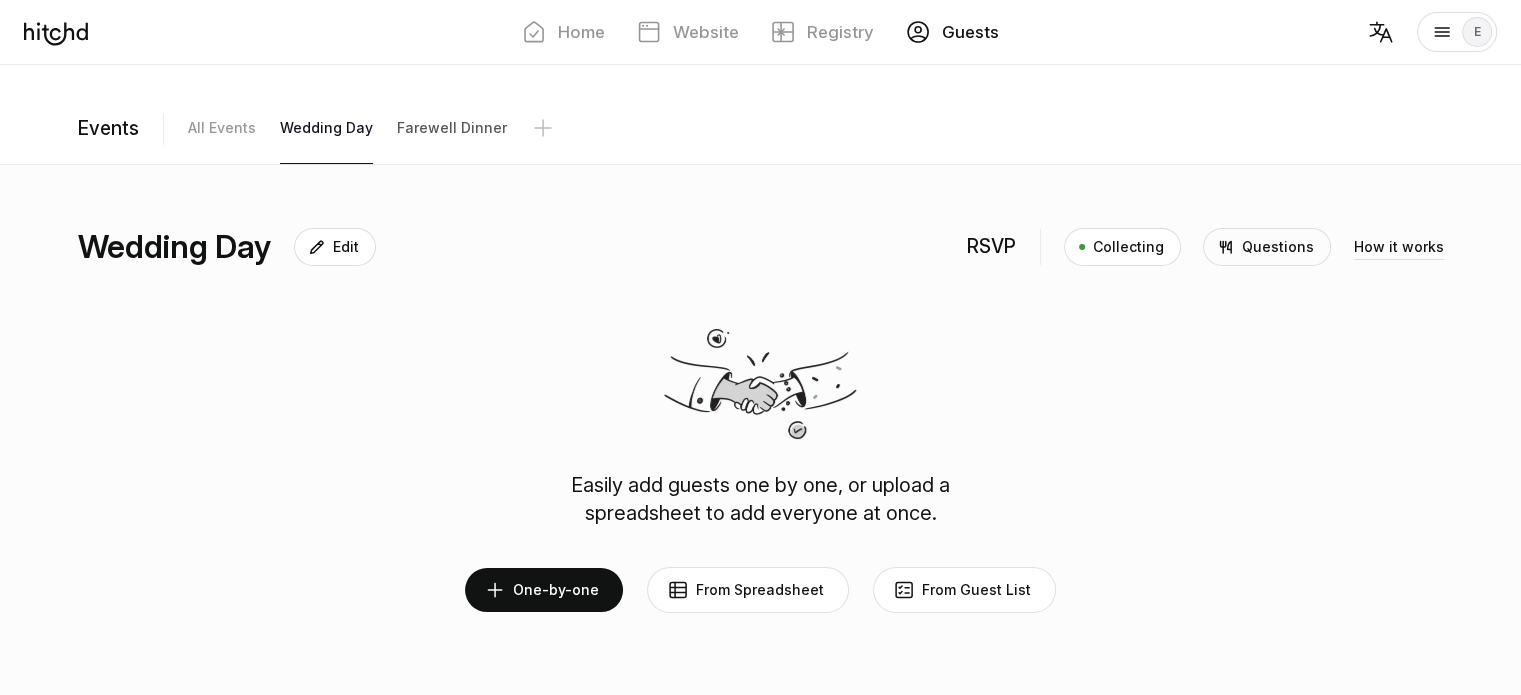 click on "Farewell Dinner" at bounding box center [222, 128] 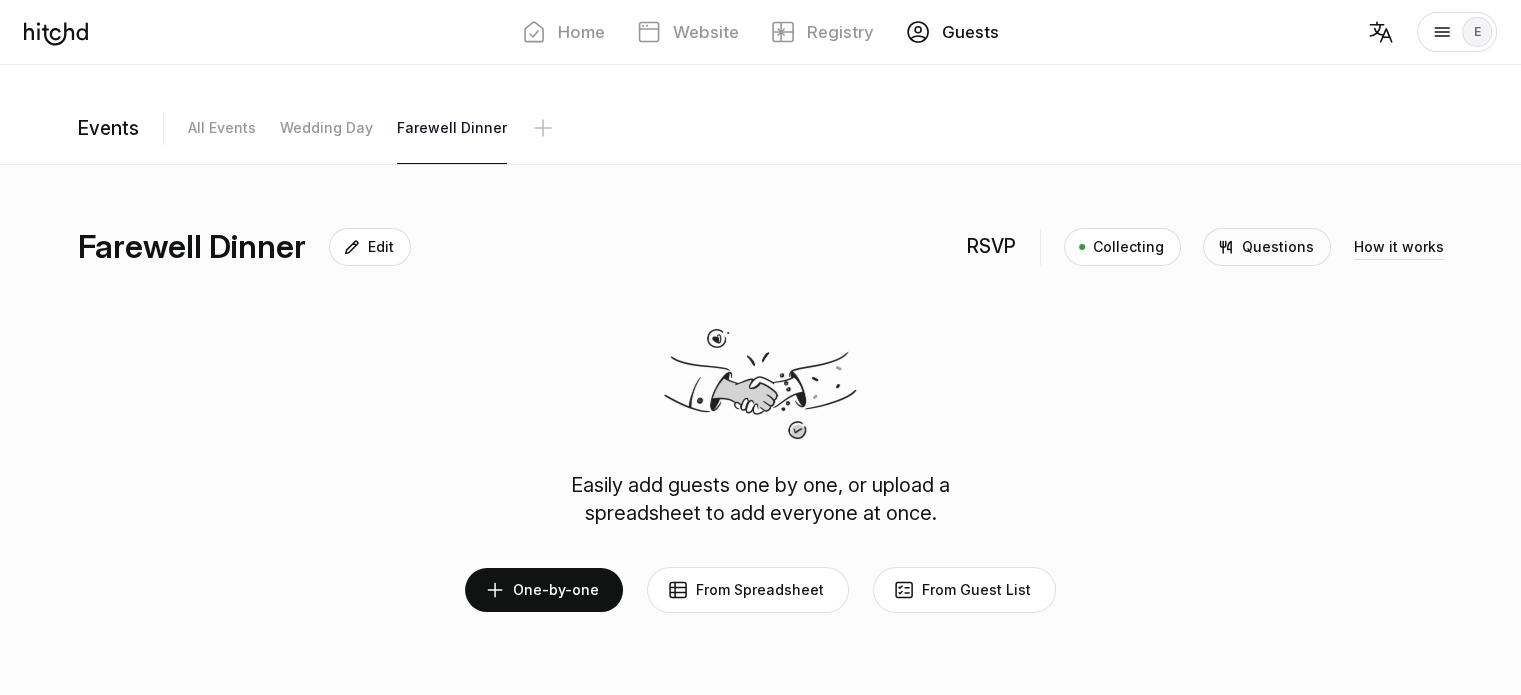 click on "Collecting" at bounding box center [1128, 247] 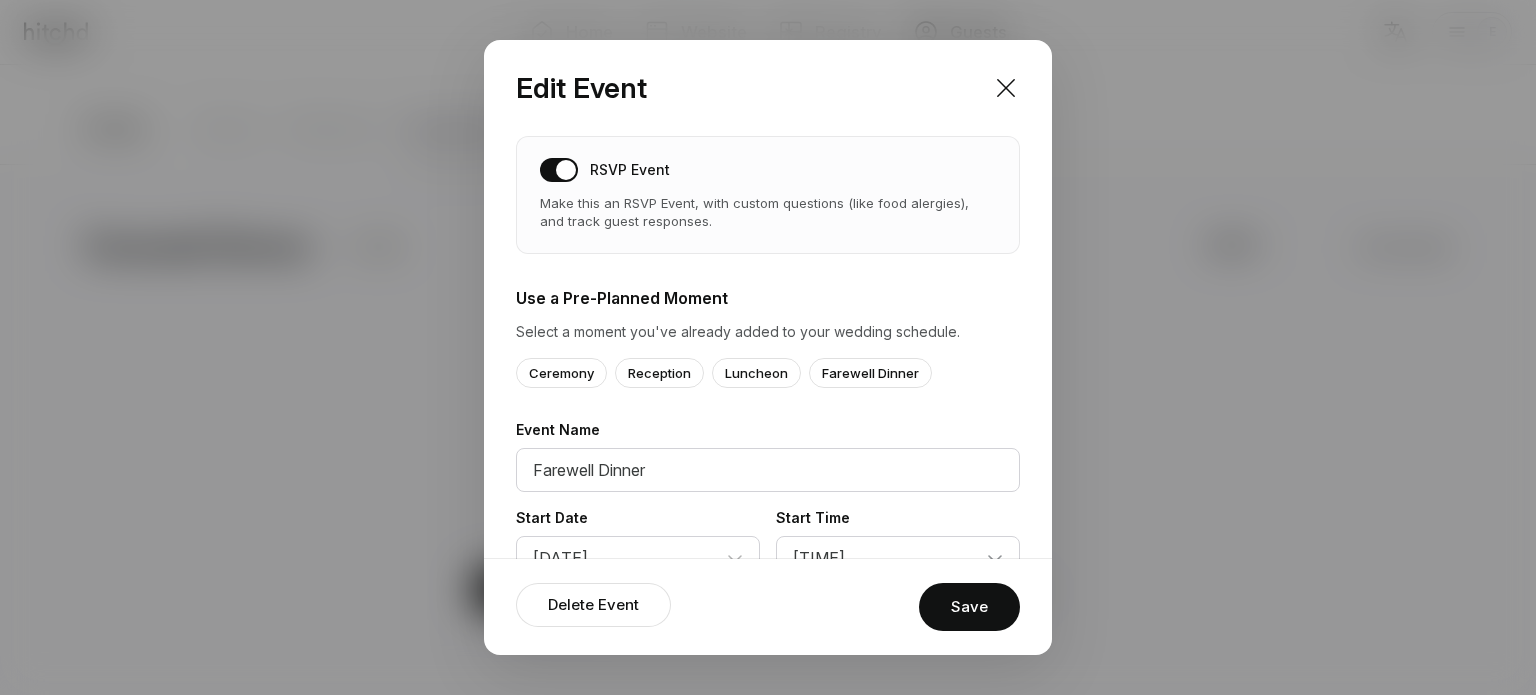 click at bounding box center [768, 347] 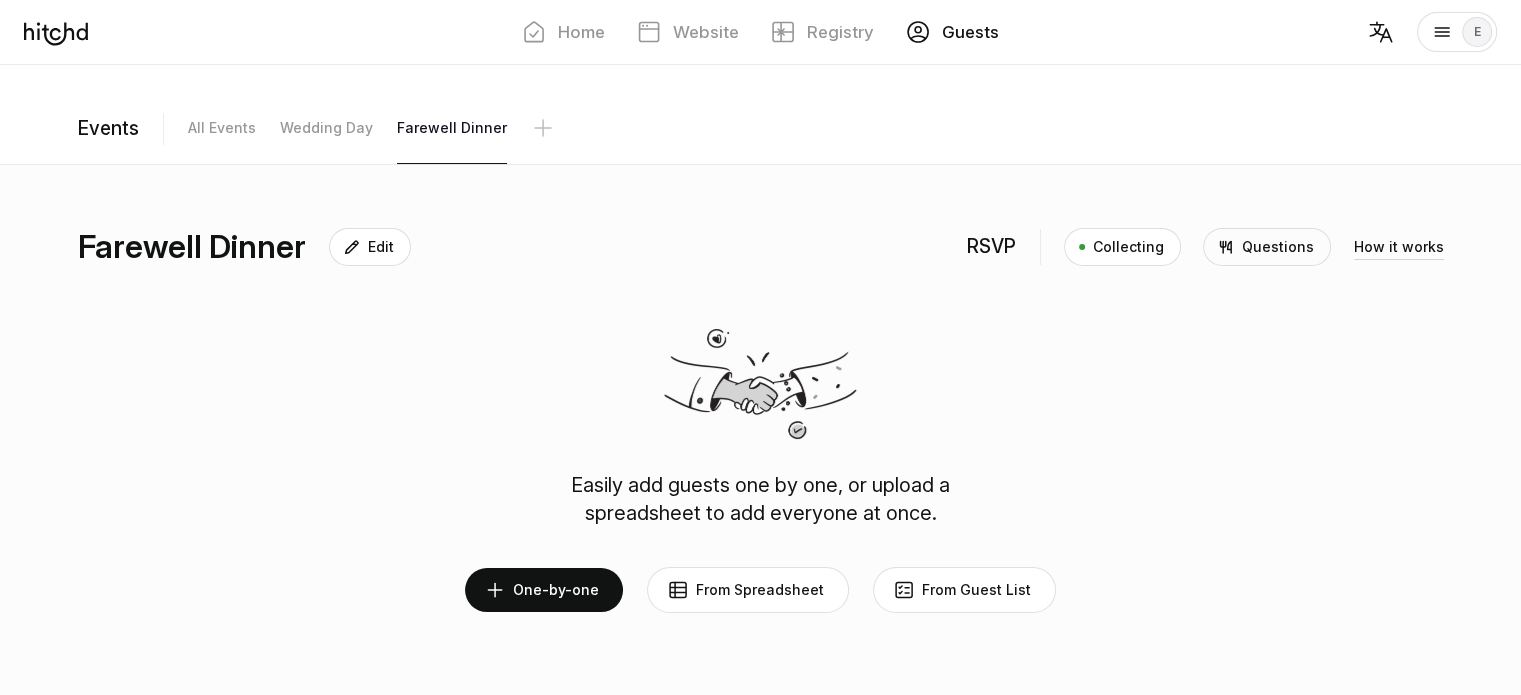 click on "How it works" at bounding box center [1399, 247] 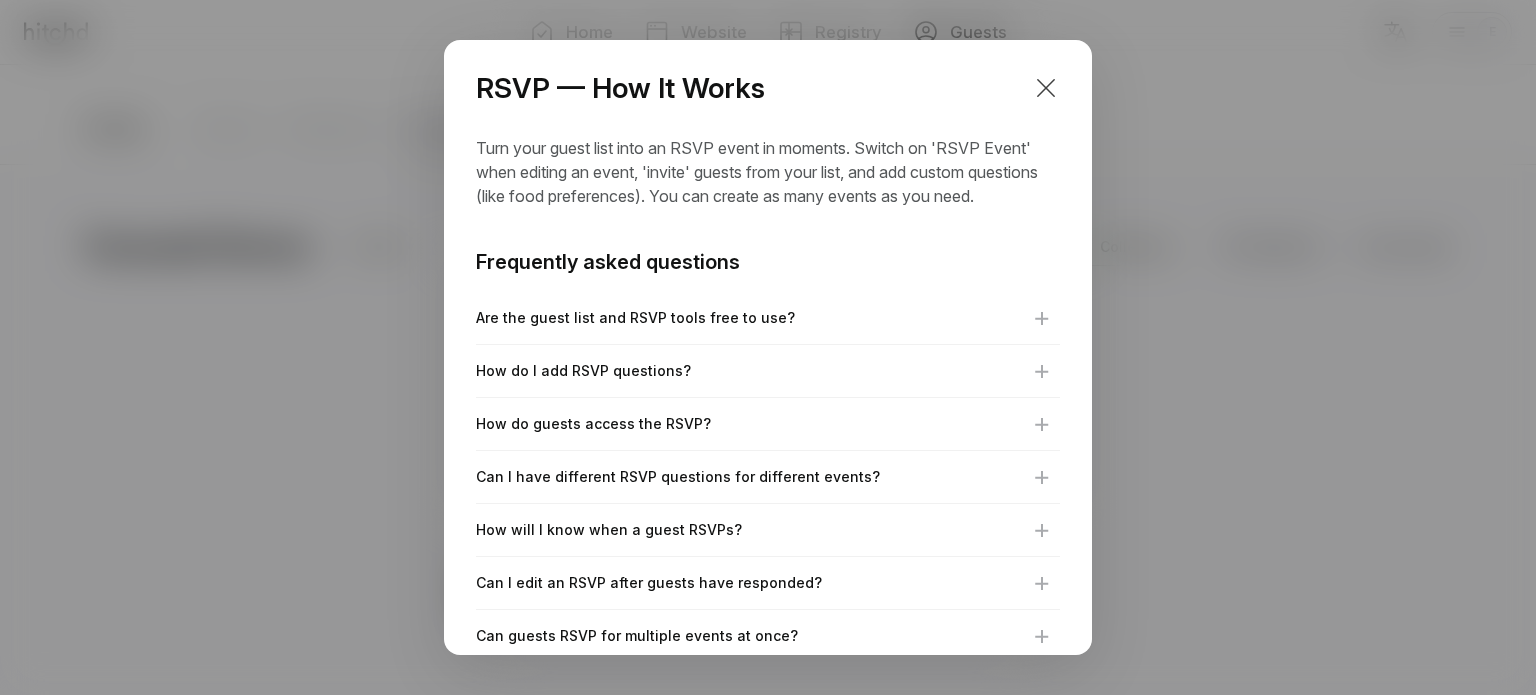 click at bounding box center [1046, 88] 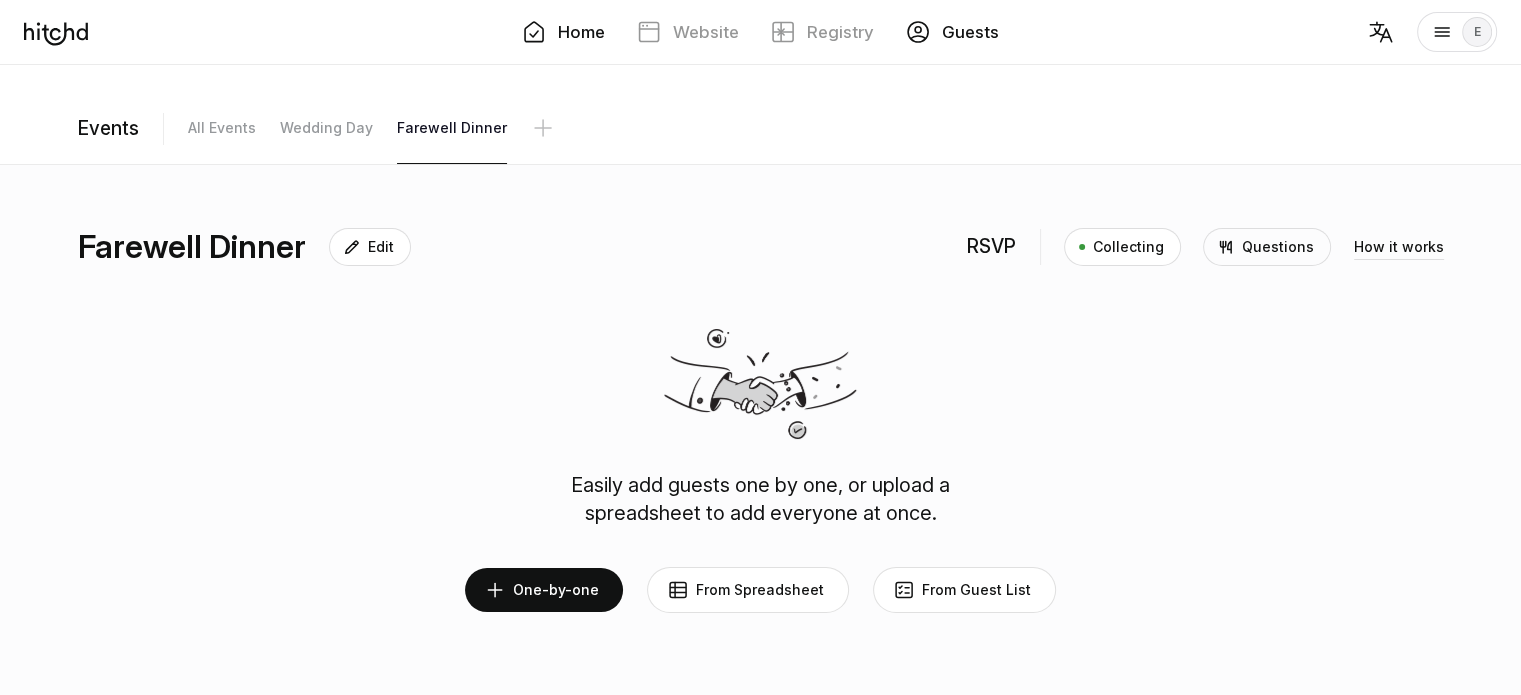 click on "Home" at bounding box center [563, 32] 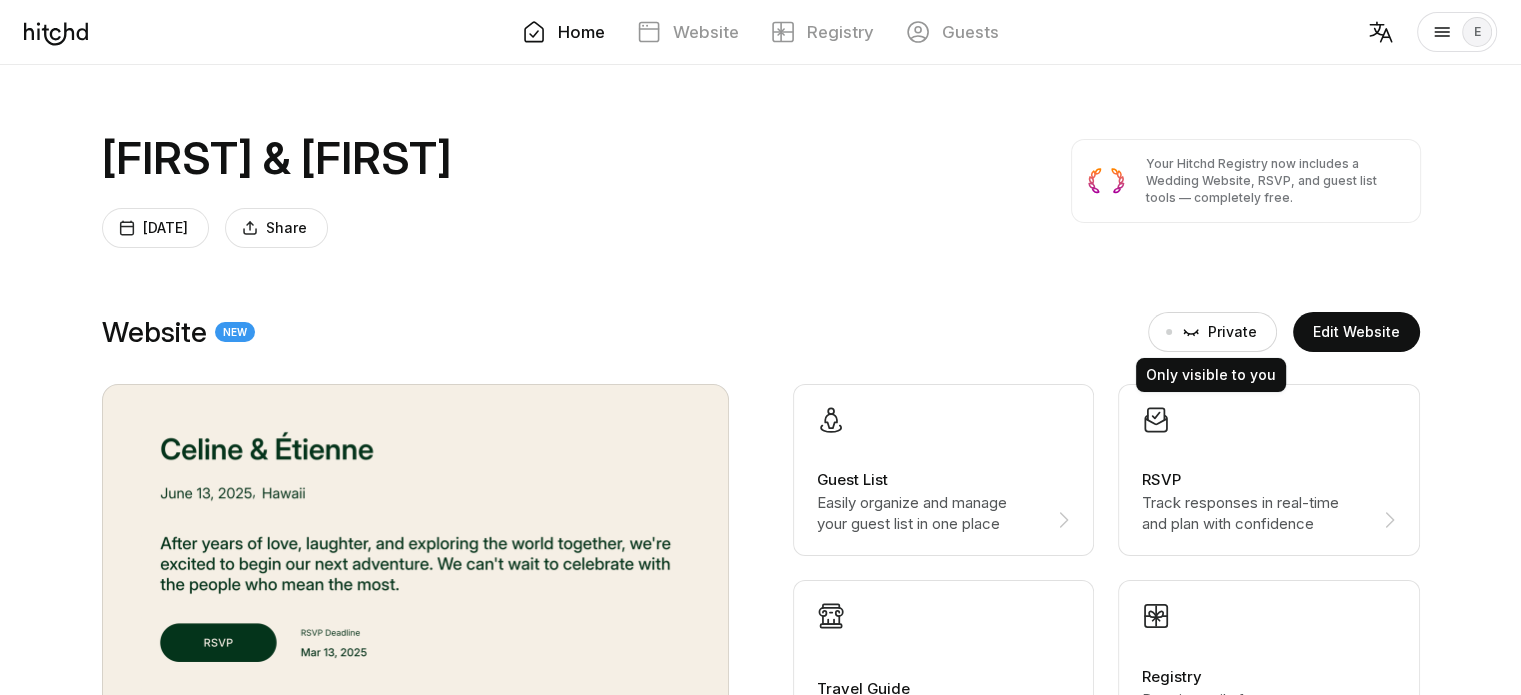 click on "Private" at bounding box center [1211, 332] 